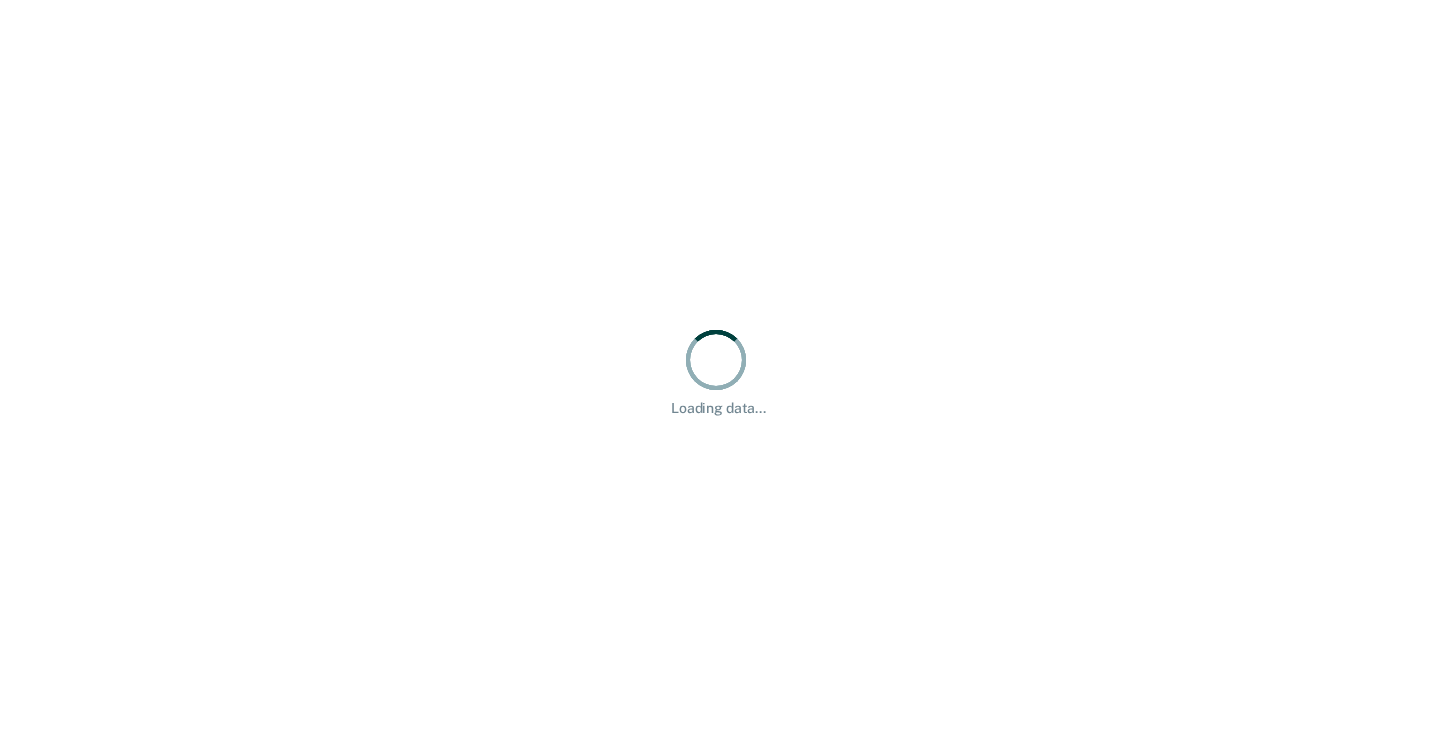 scroll, scrollTop: 0, scrollLeft: 0, axis: both 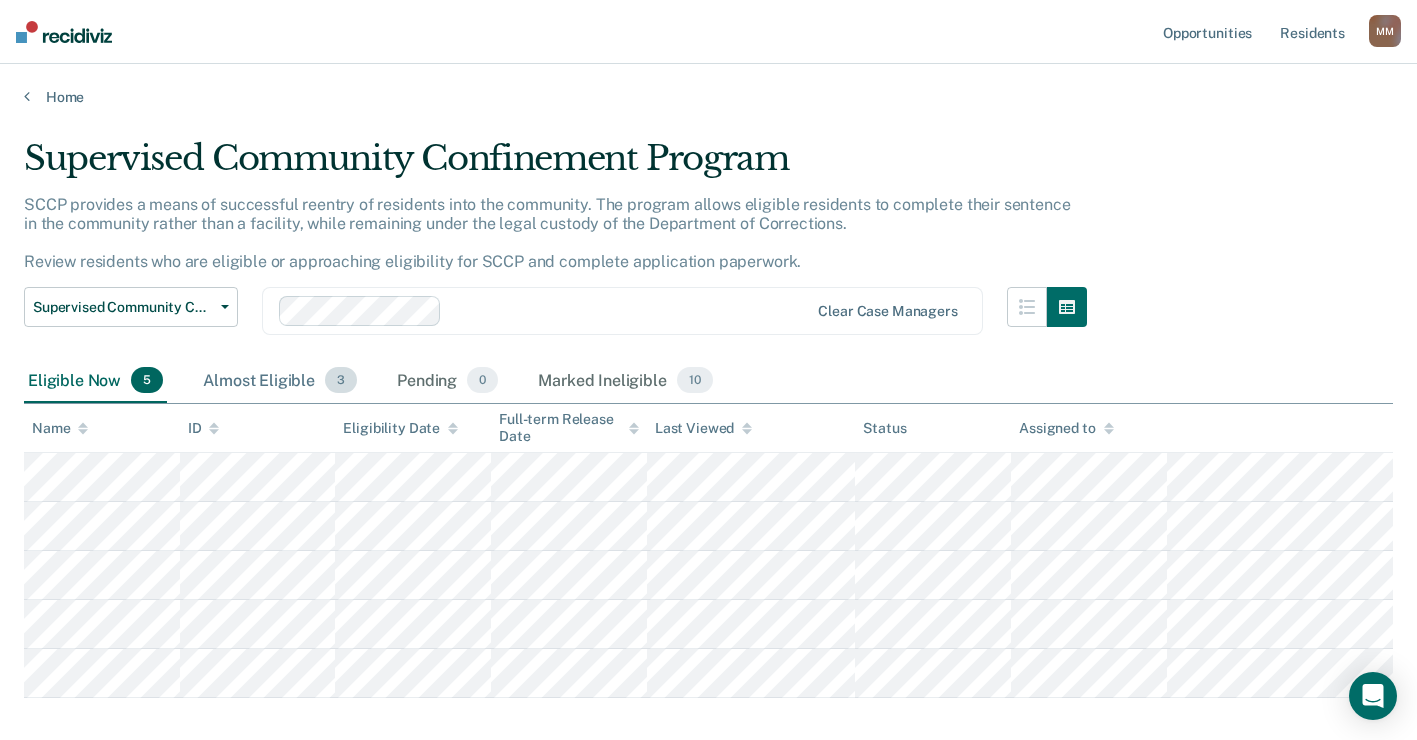 click on "Almost Eligible 3" at bounding box center [280, 381] 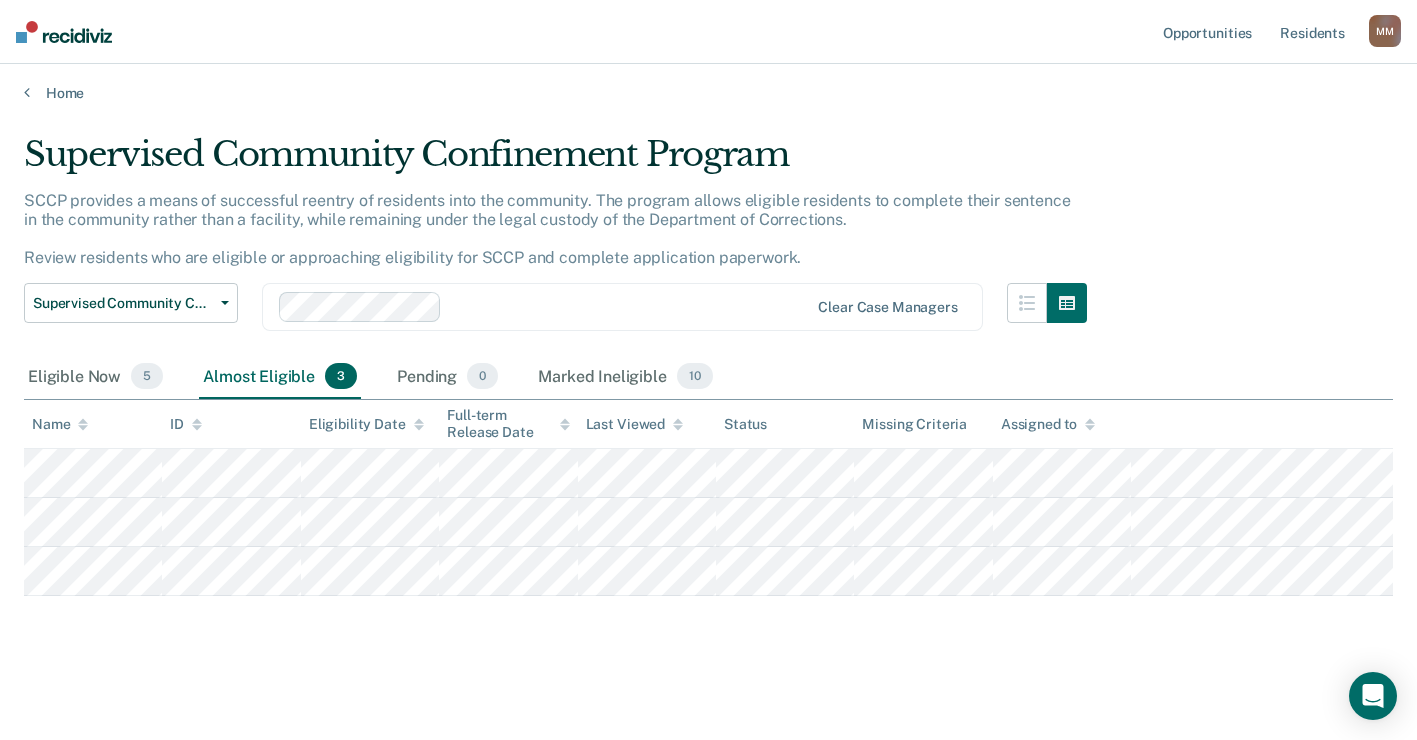 scroll, scrollTop: 36, scrollLeft: 0, axis: vertical 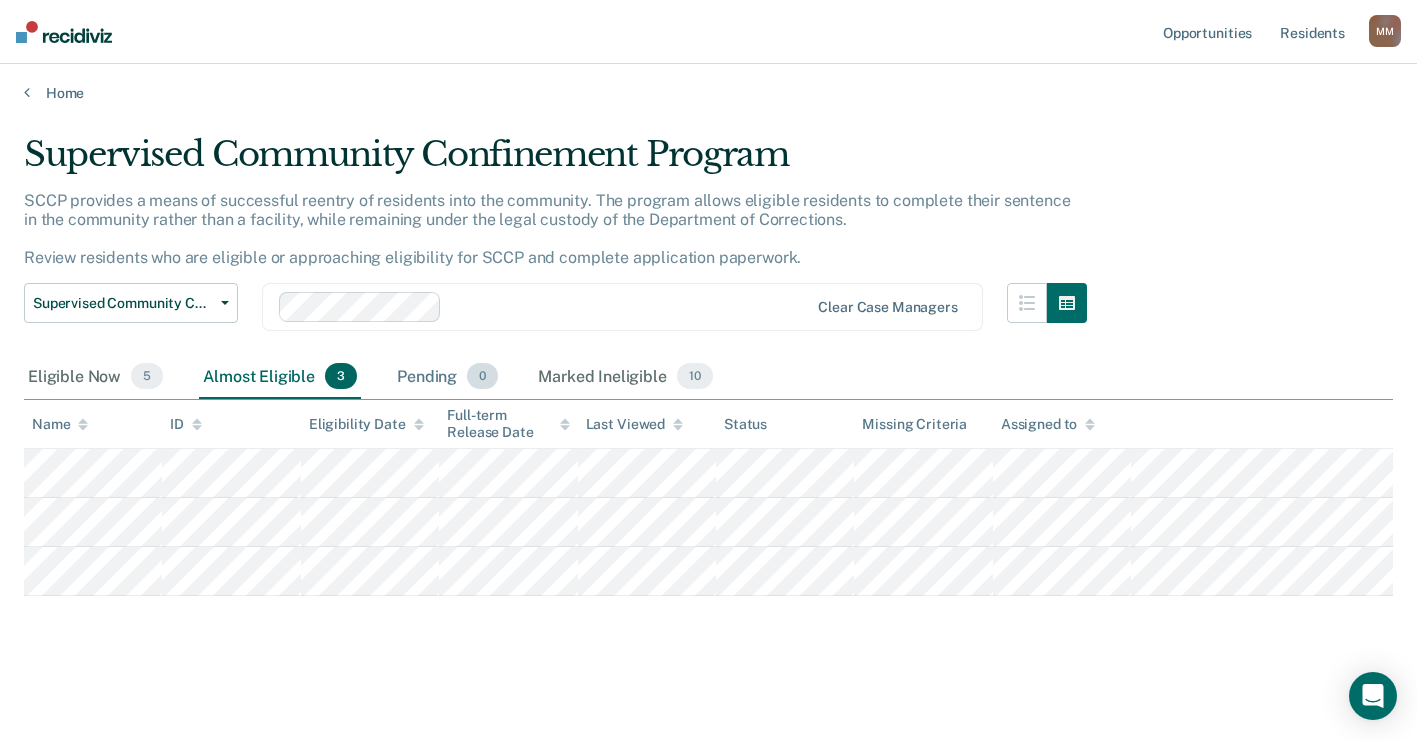 click on "Pending 0" at bounding box center (447, 377) 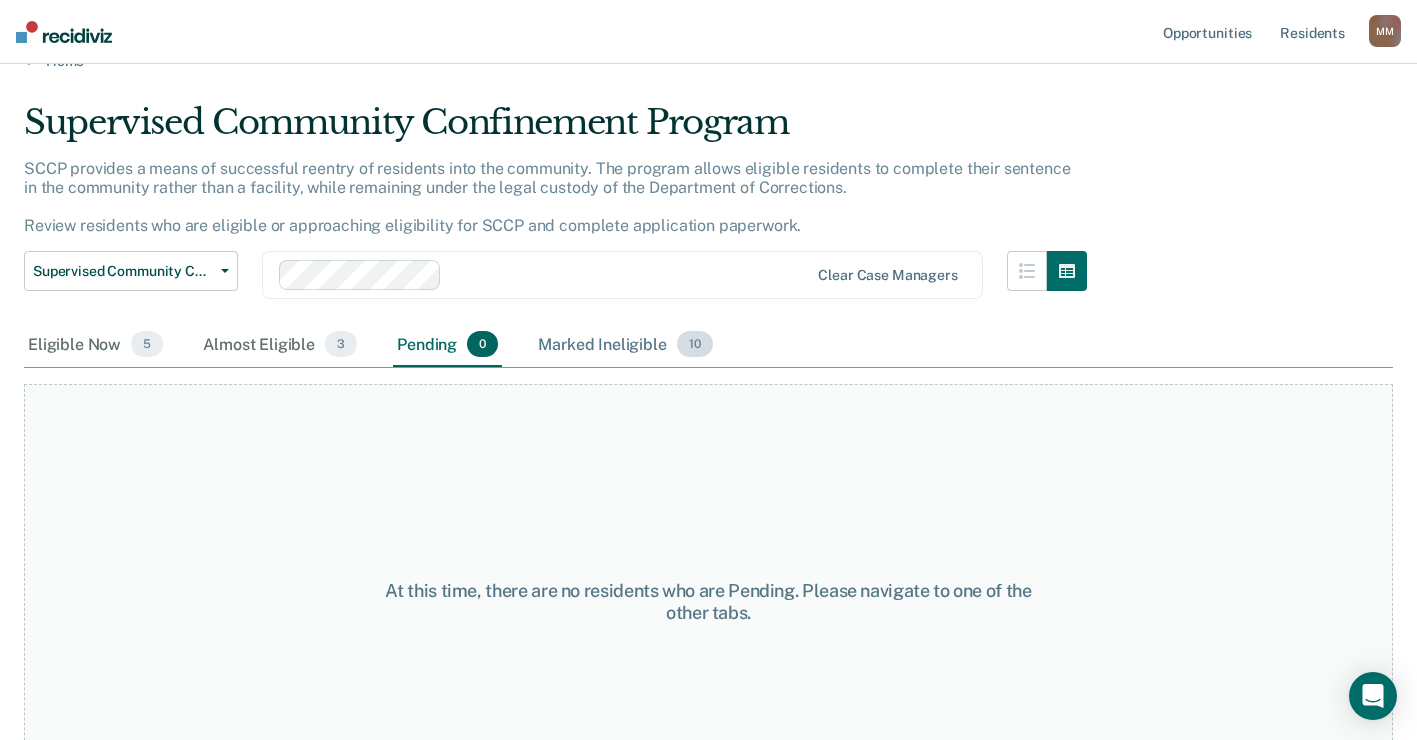 click on "Marked Ineligible 10" at bounding box center [625, 345] 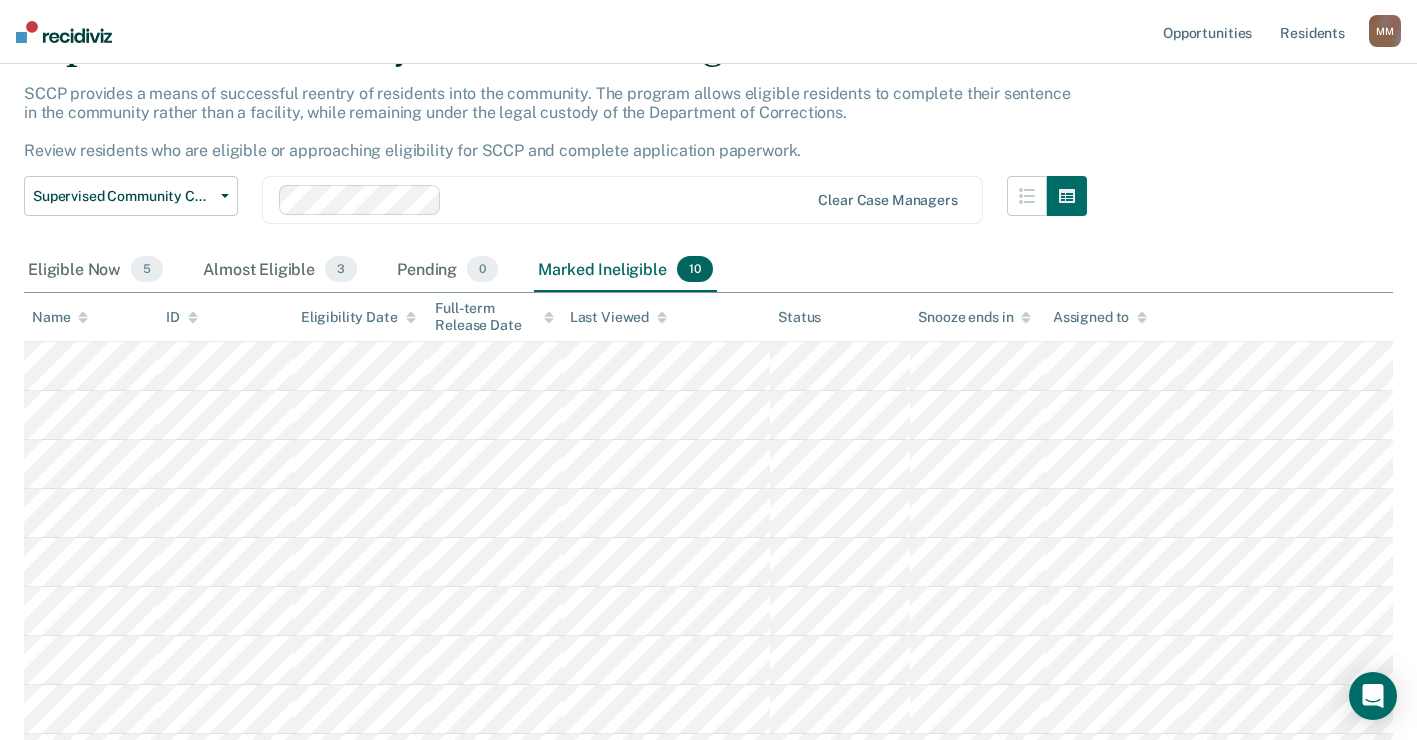 scroll, scrollTop: 0, scrollLeft: 0, axis: both 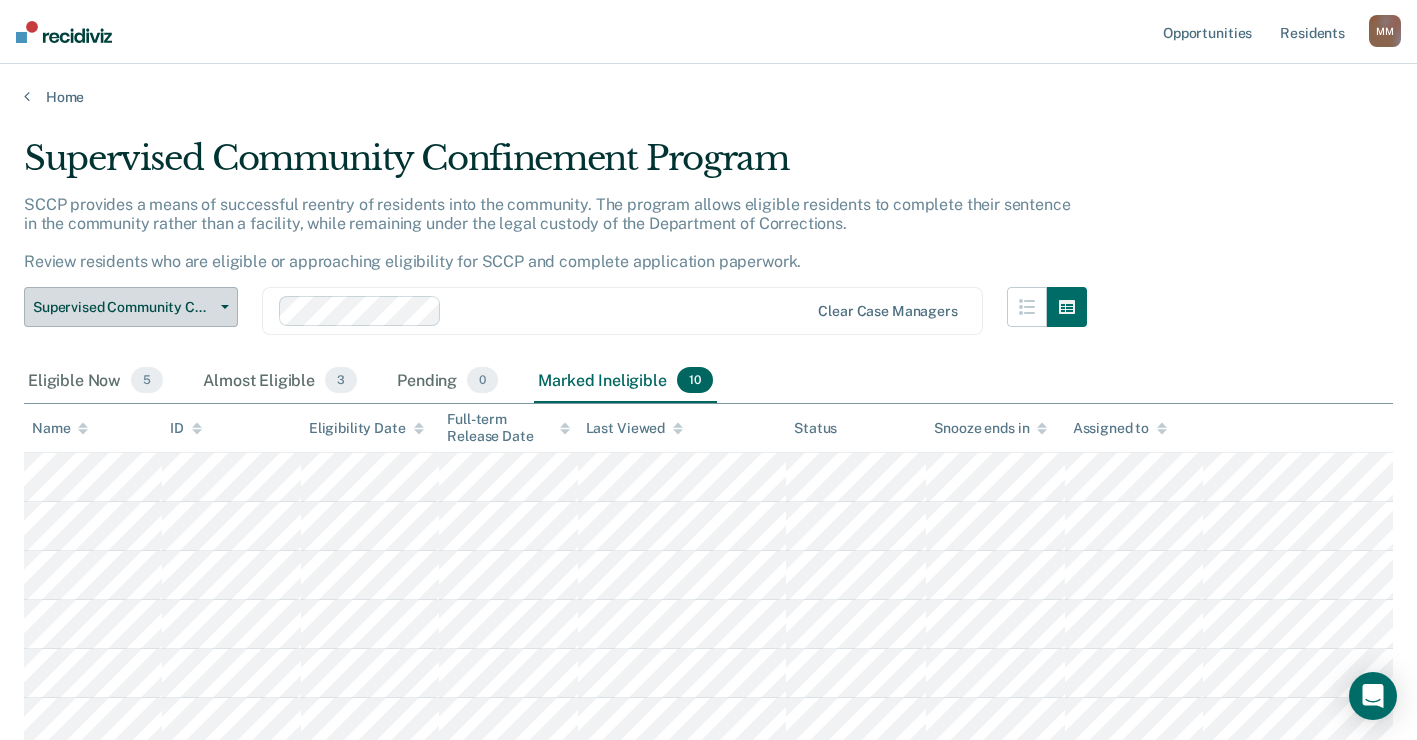 click on "Supervised Community Confinement Program" at bounding box center (131, 307) 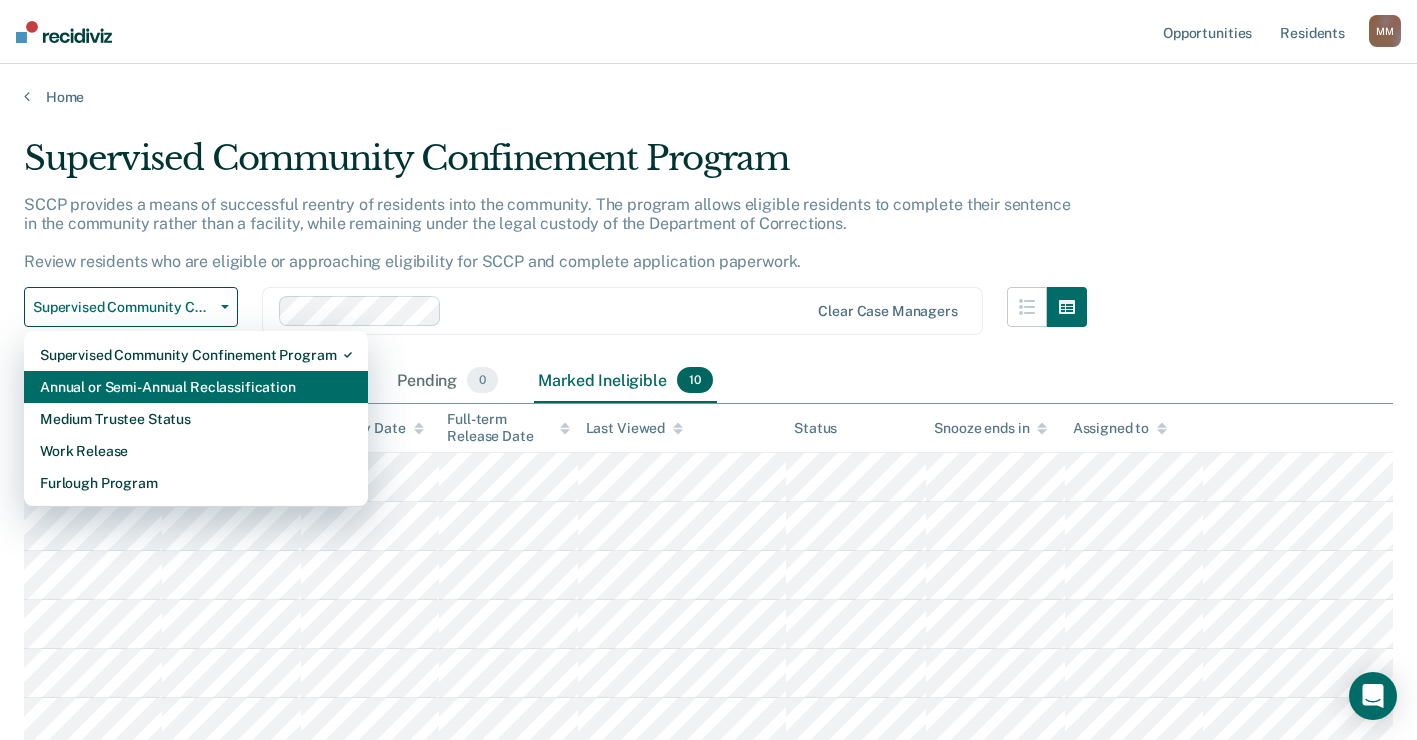 click on "Annual or Semi-Annual Reclassification" at bounding box center [196, 387] 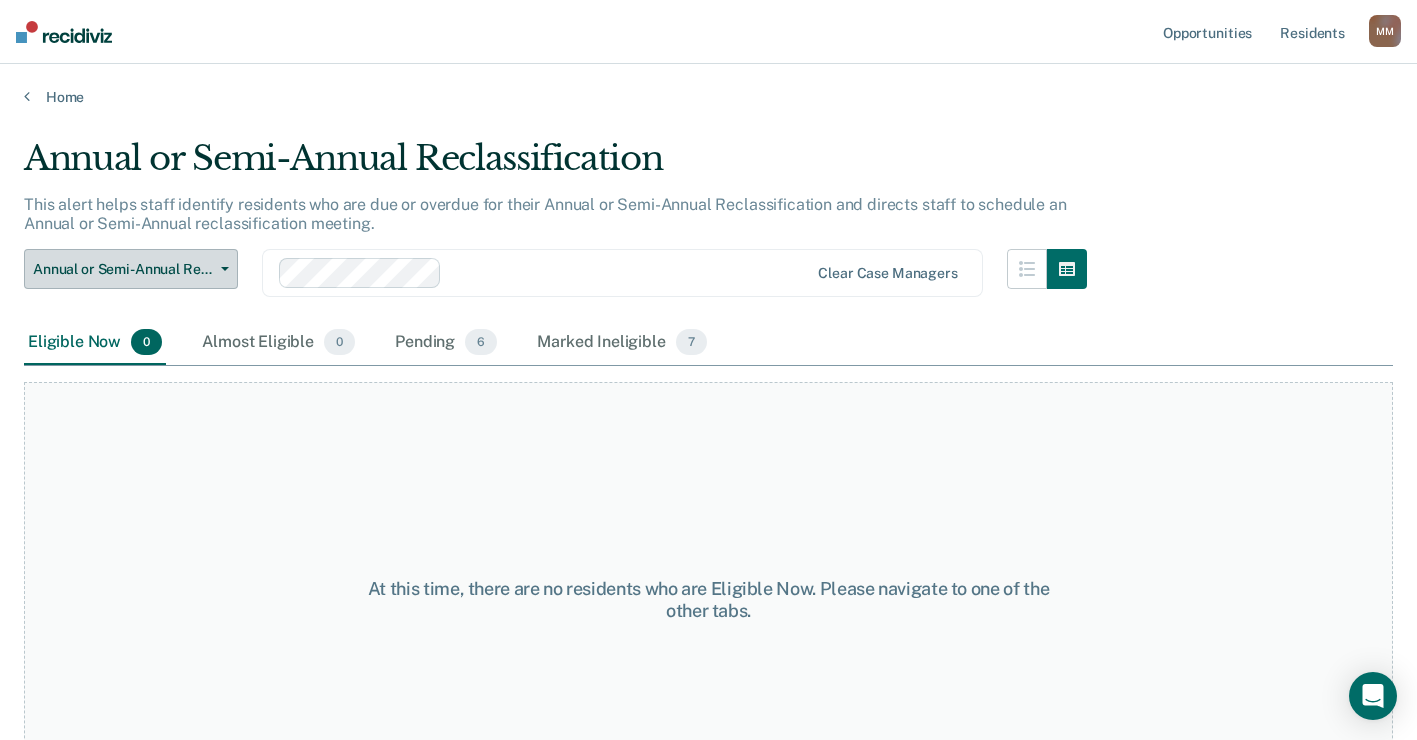 click on "Annual or Semi-Annual Reclassification" at bounding box center [131, 269] 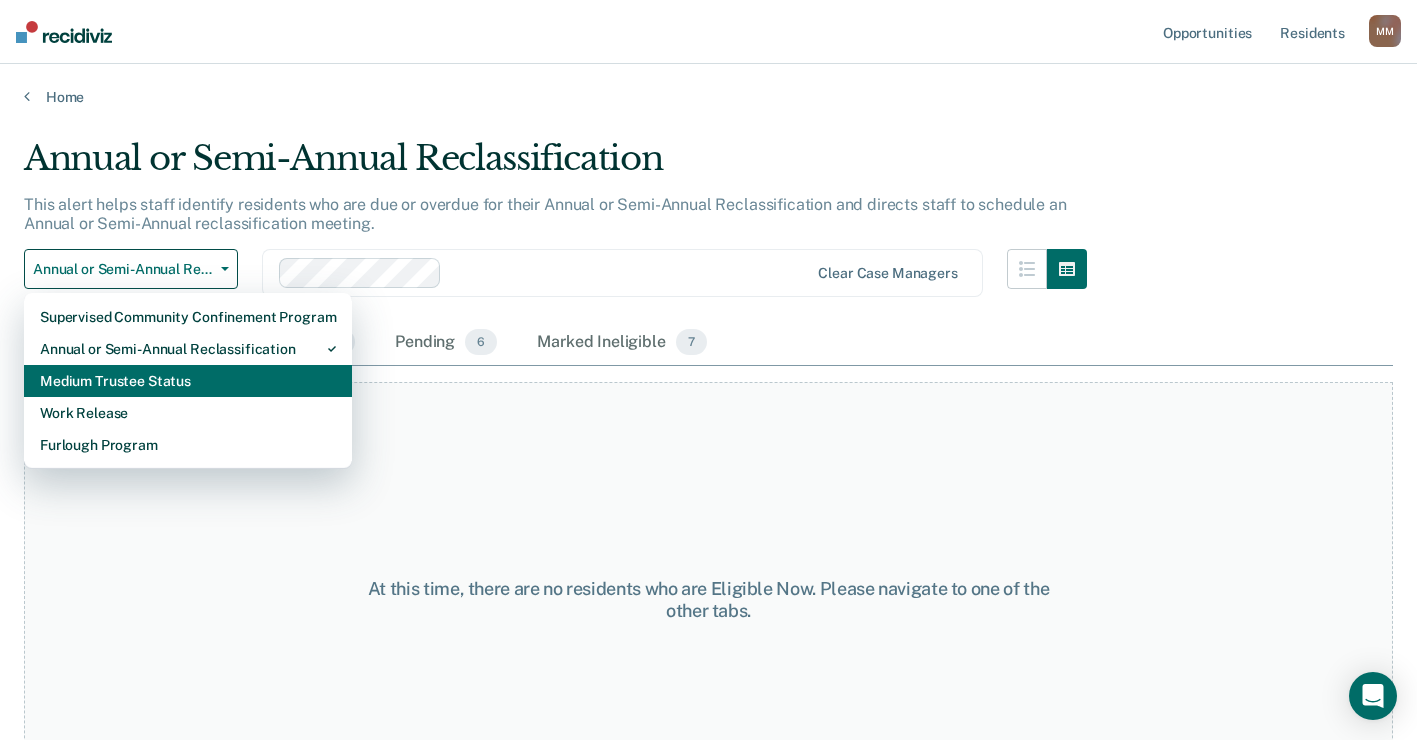 click on "Medium Trustee Status" at bounding box center (188, 381) 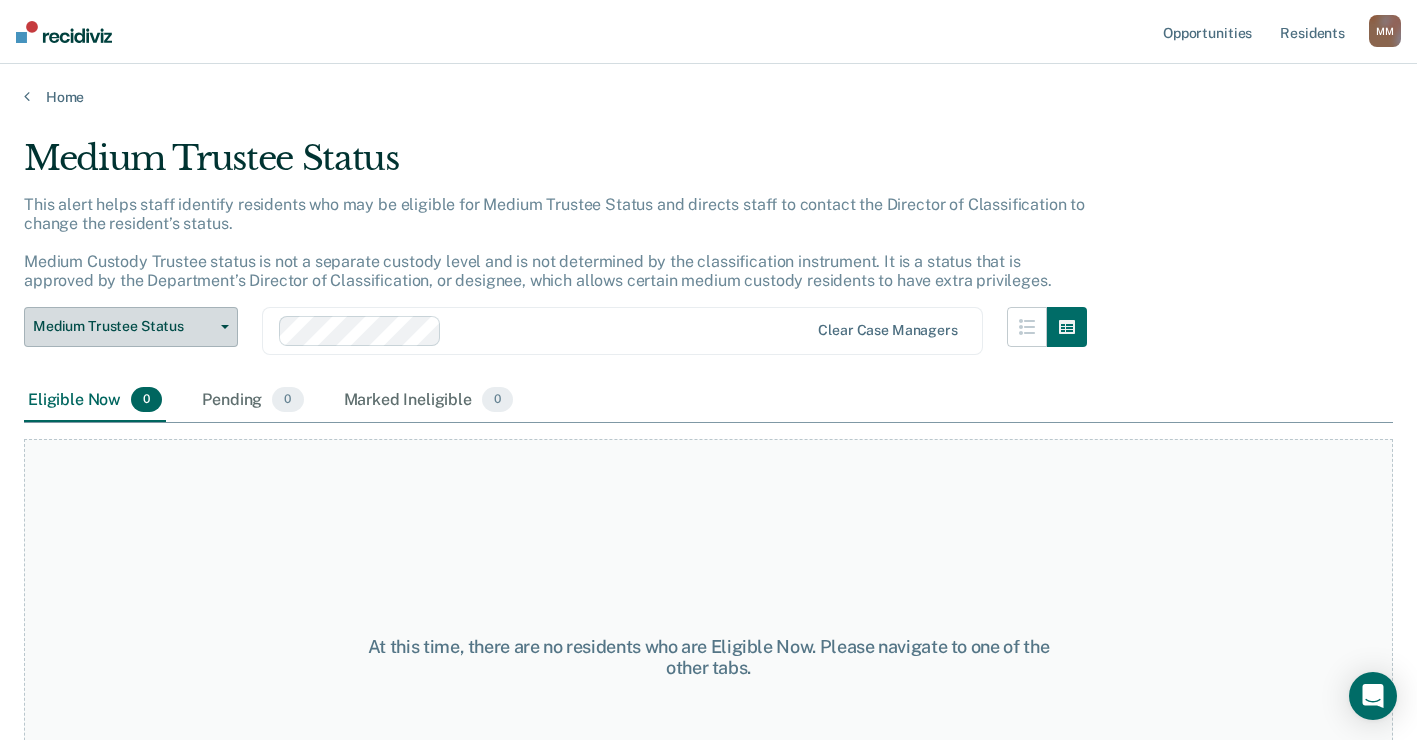 click on "Medium Trustee Status" at bounding box center [131, 327] 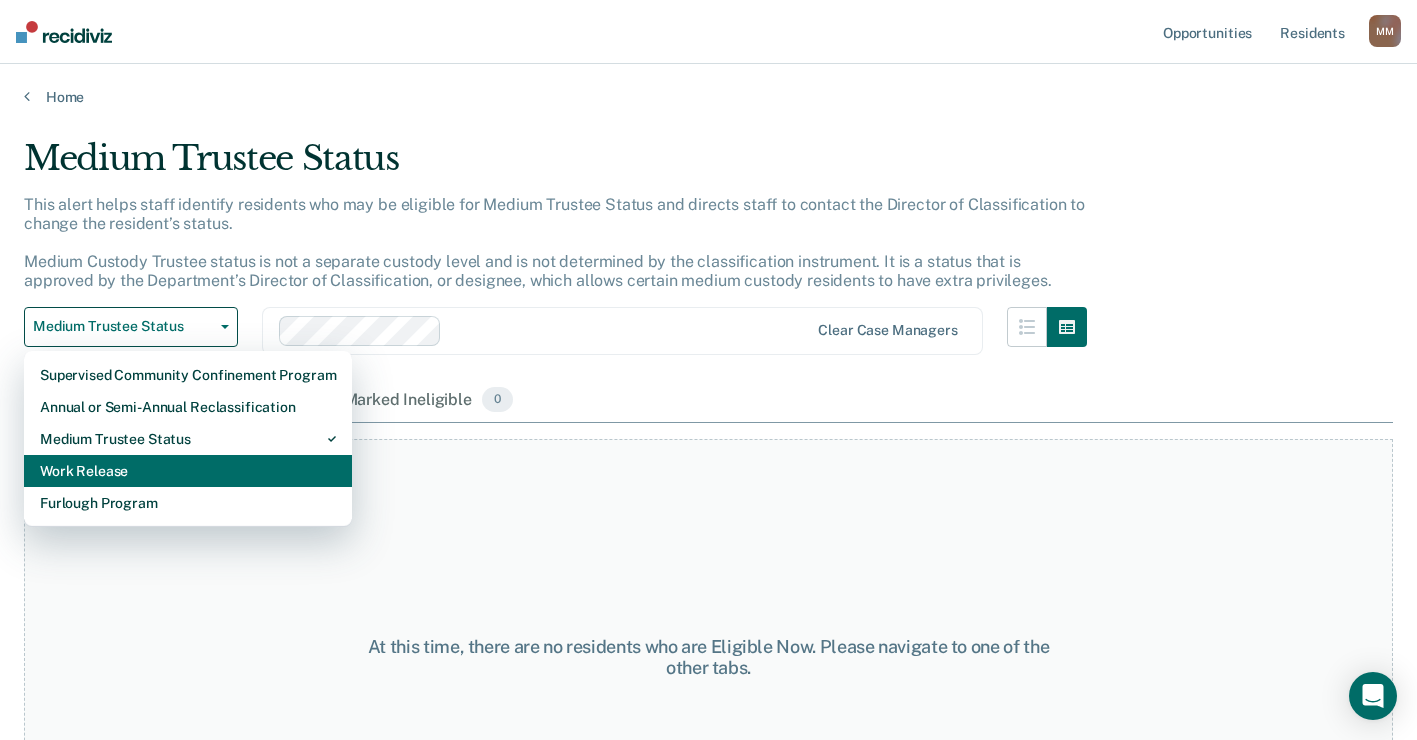 click on "Work Release" at bounding box center (188, 471) 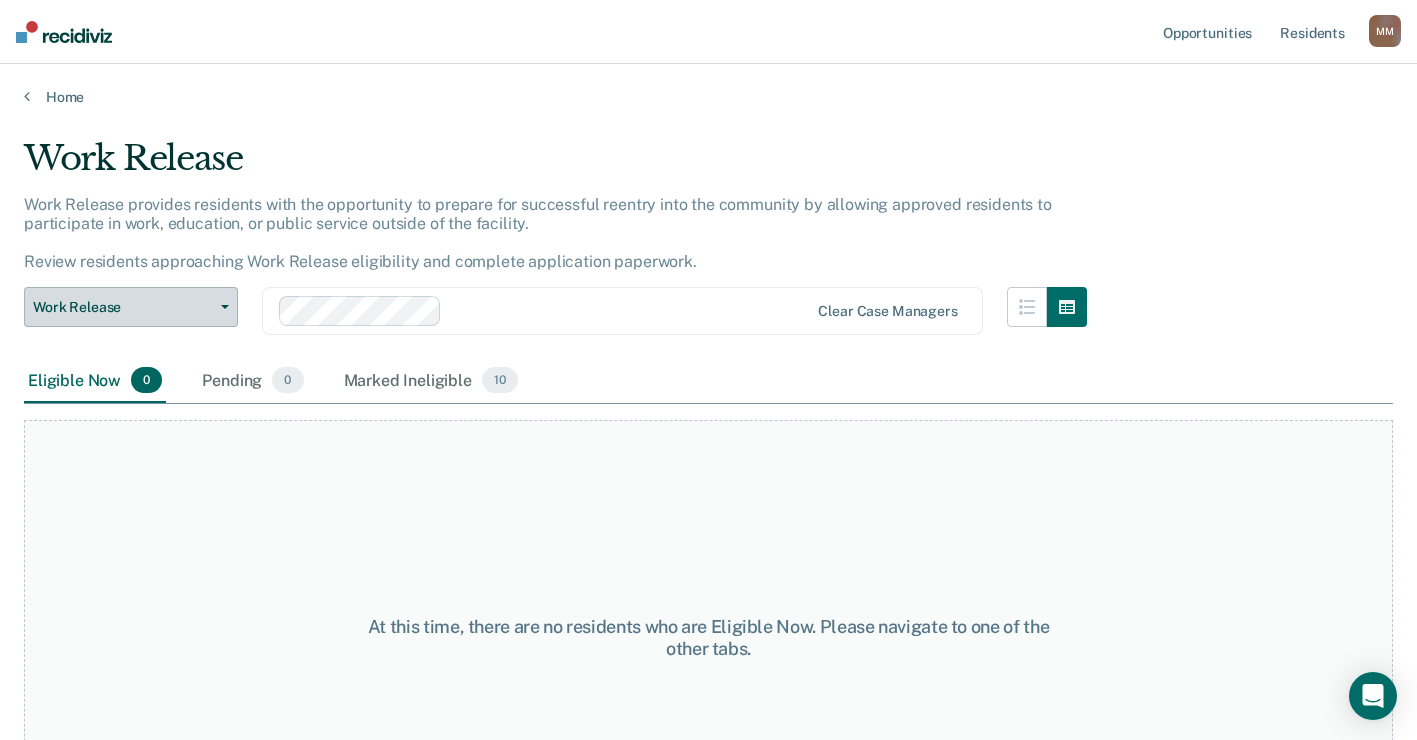 click on "Work Release" at bounding box center (131, 307) 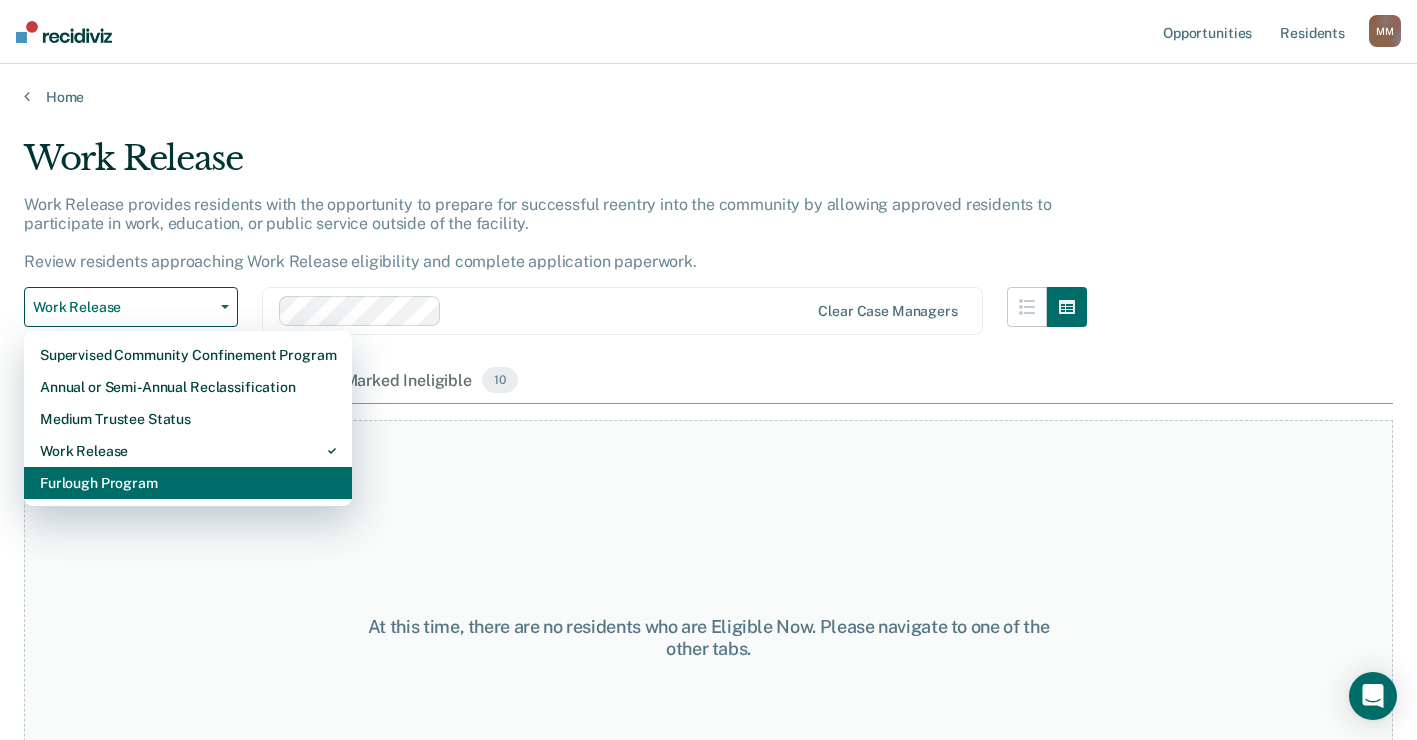 click on "Furlough Program" at bounding box center (188, 483) 